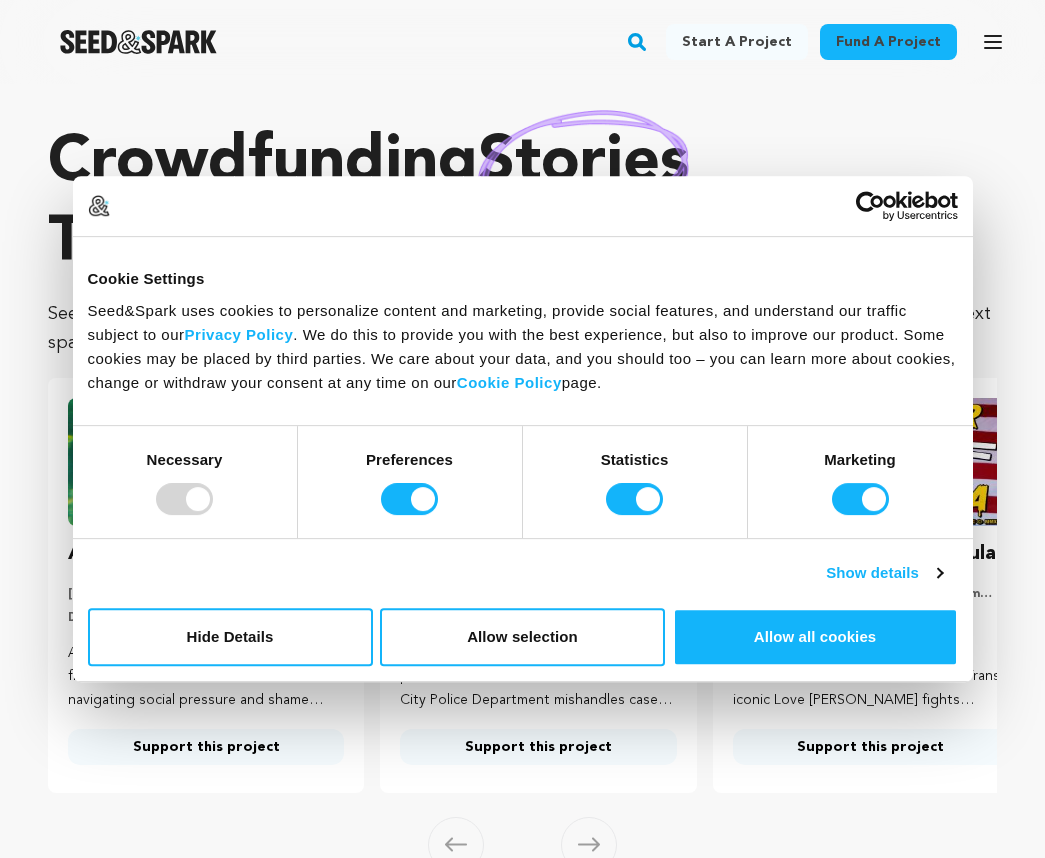 scroll, scrollTop: 0, scrollLeft: 0, axis: both 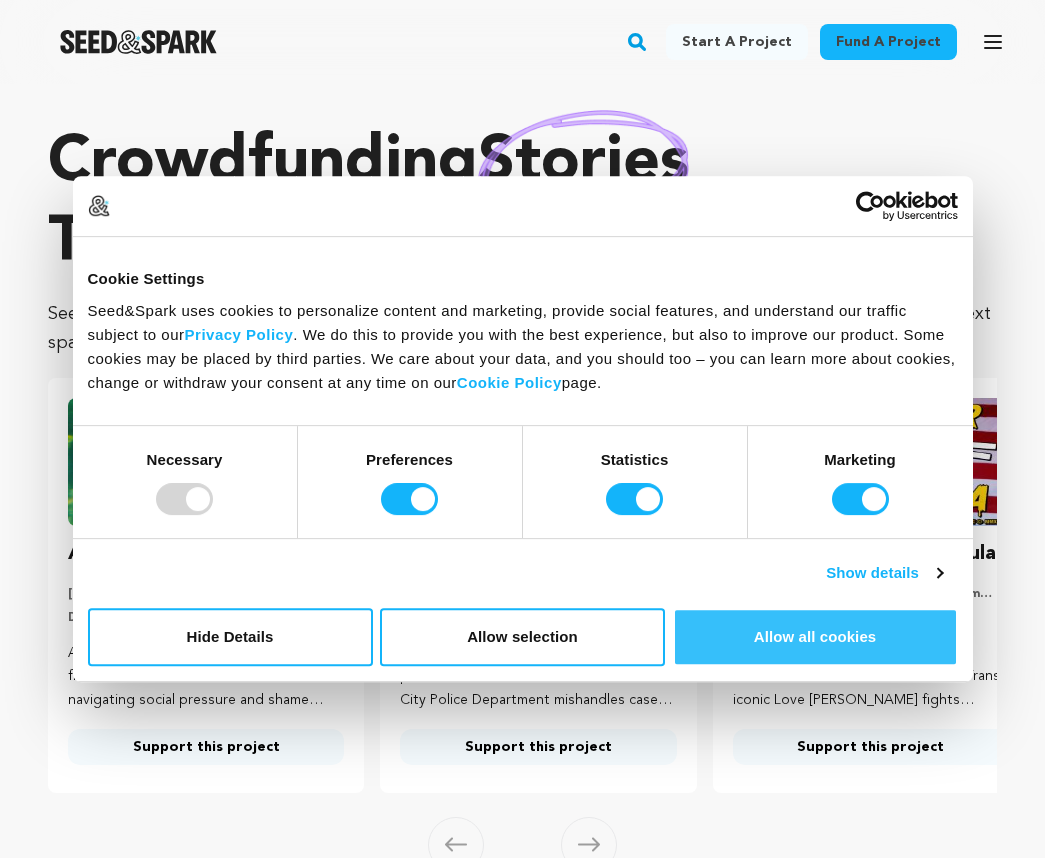 click on "Allow all cookies" at bounding box center (815, 637) 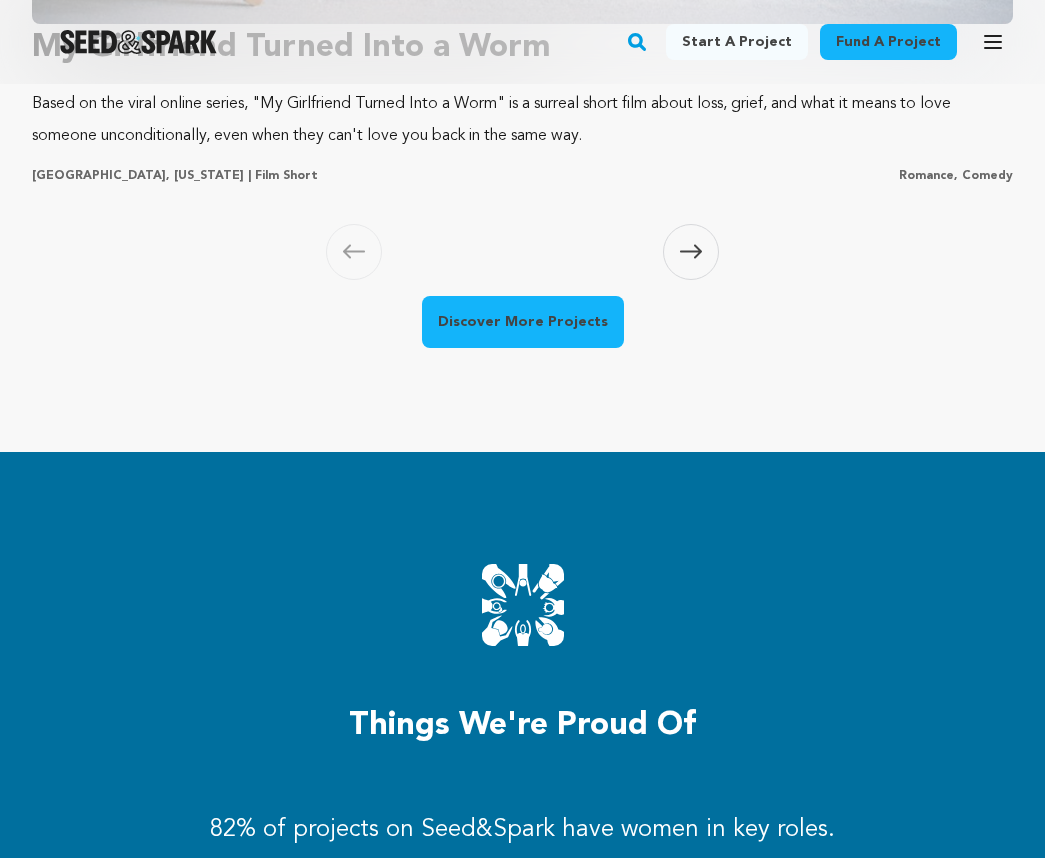 scroll, scrollTop: 2458, scrollLeft: 0, axis: vertical 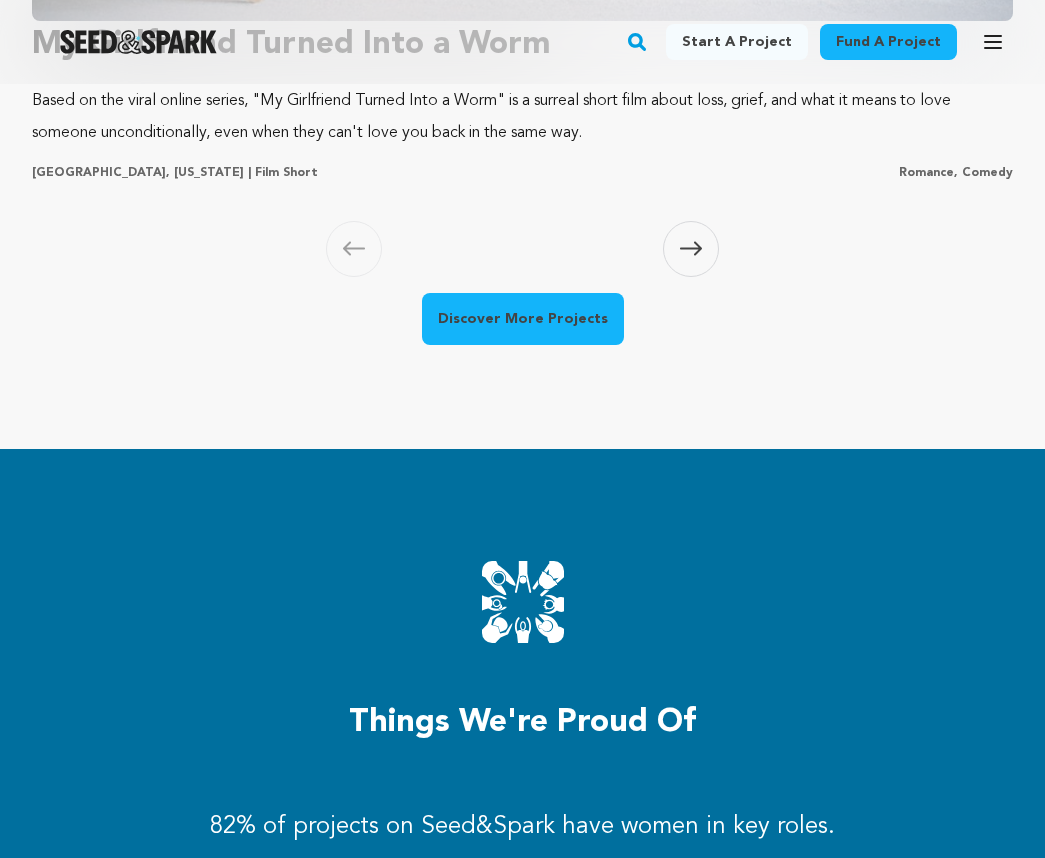 click 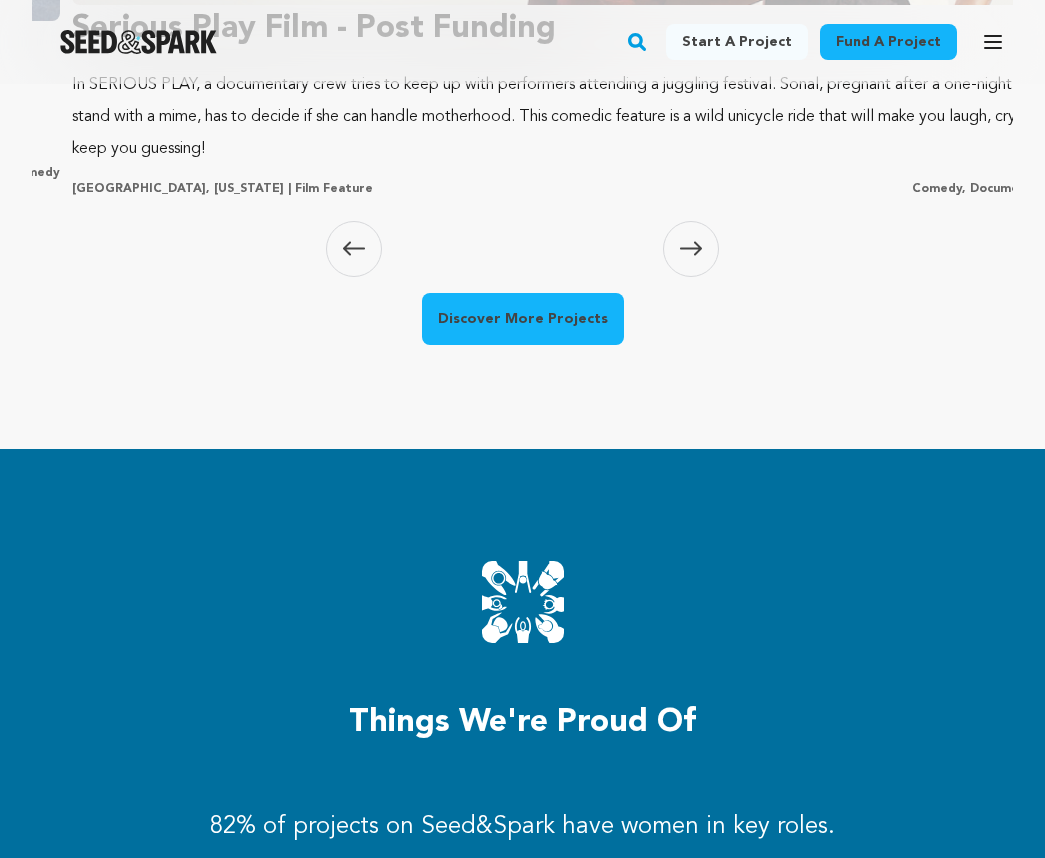 scroll, scrollTop: 0, scrollLeft: 993, axis: horizontal 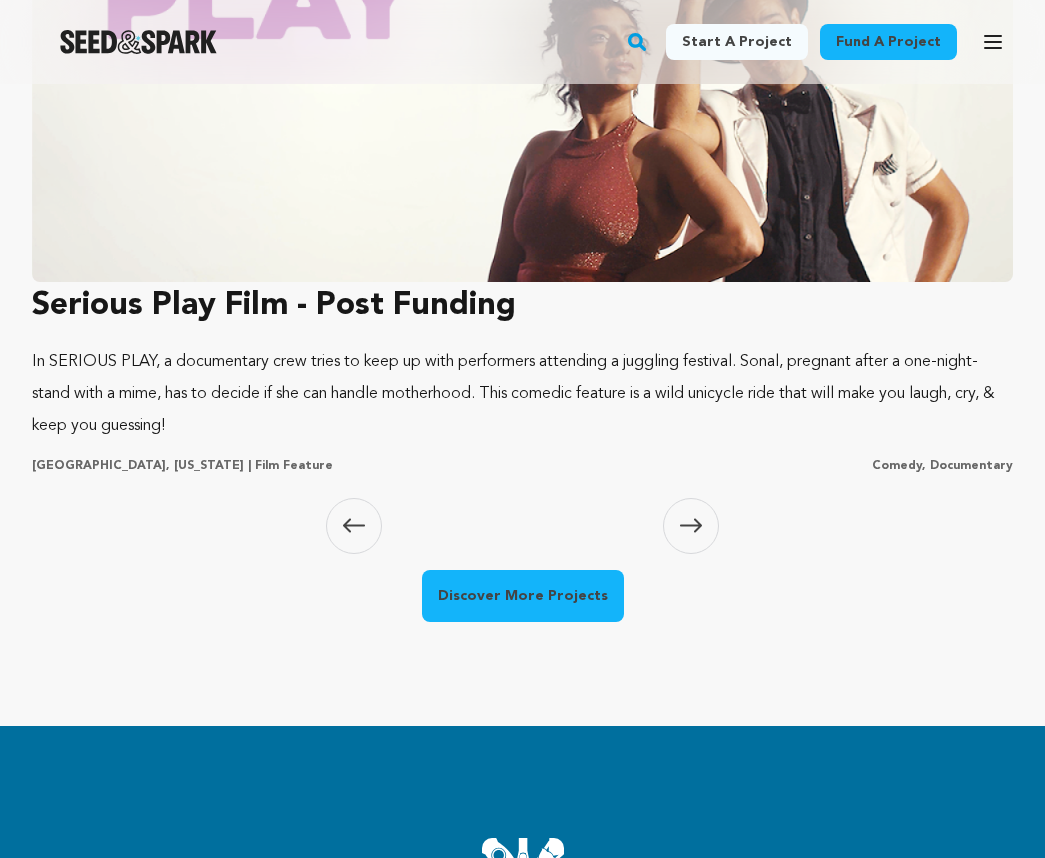 click 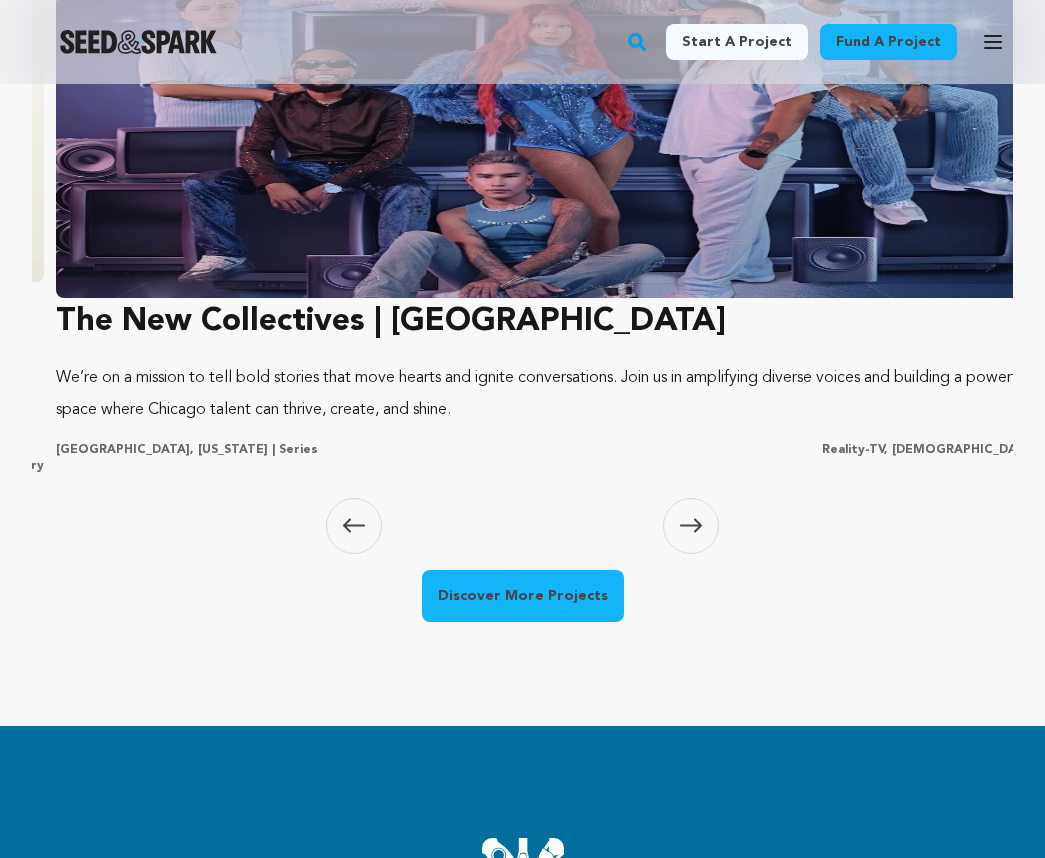 scroll, scrollTop: 0, scrollLeft: 1986, axis: horizontal 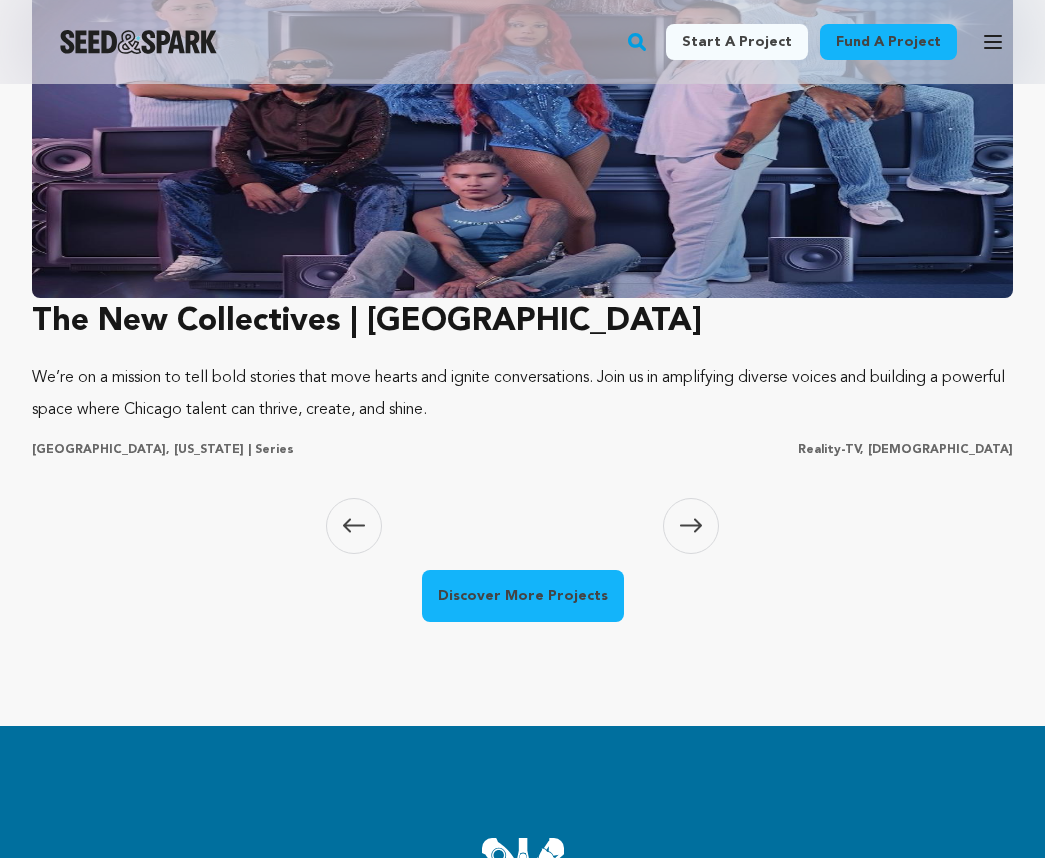 click at bounding box center [691, 526] 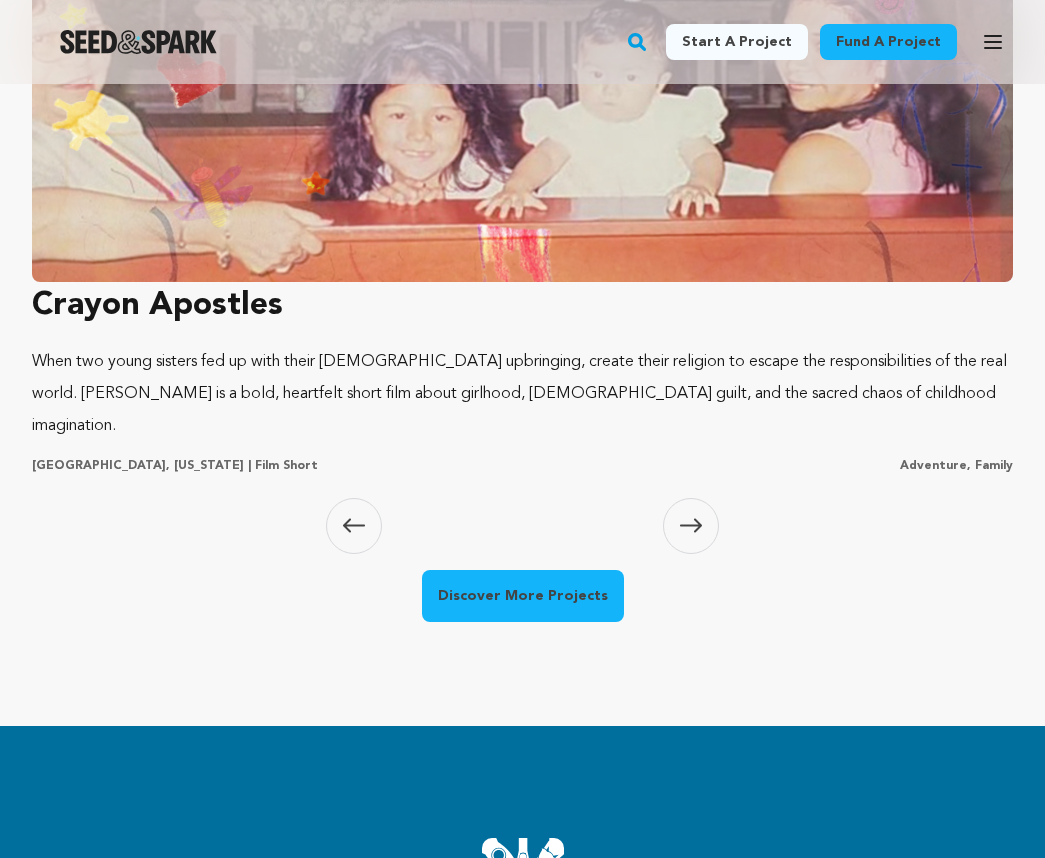 click at bounding box center (691, 526) 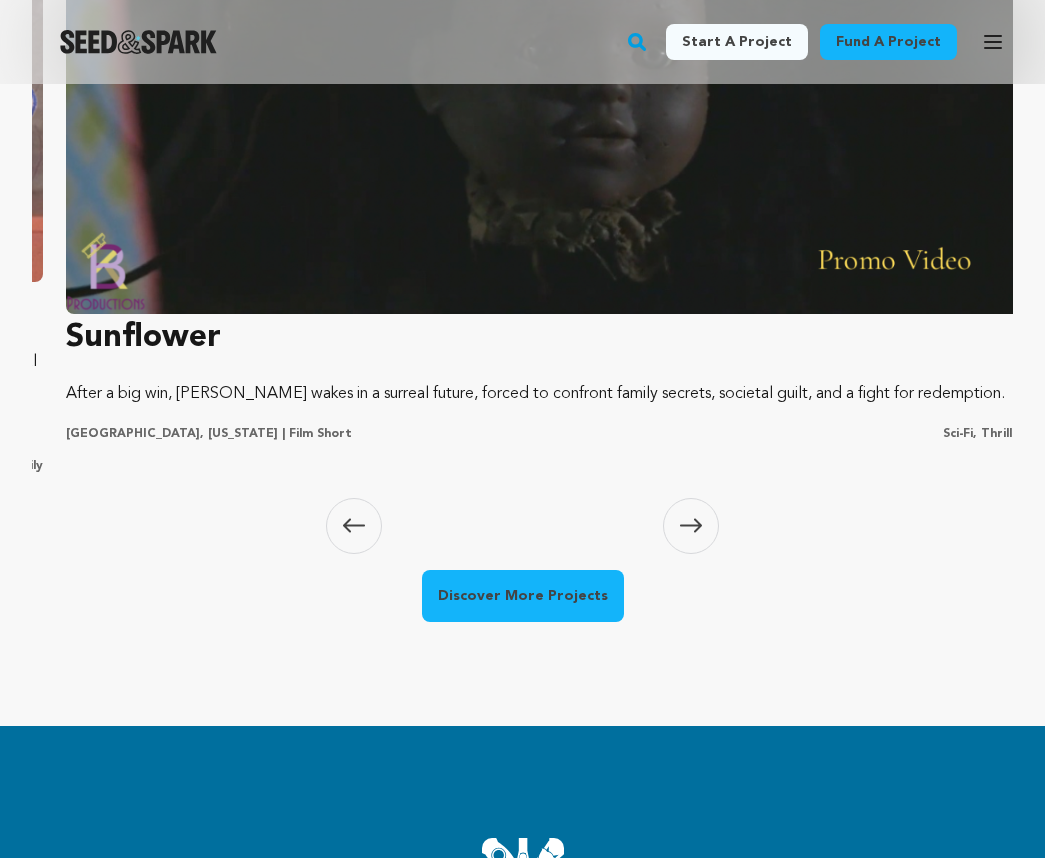 scroll, scrollTop: 0, scrollLeft: 3972, axis: horizontal 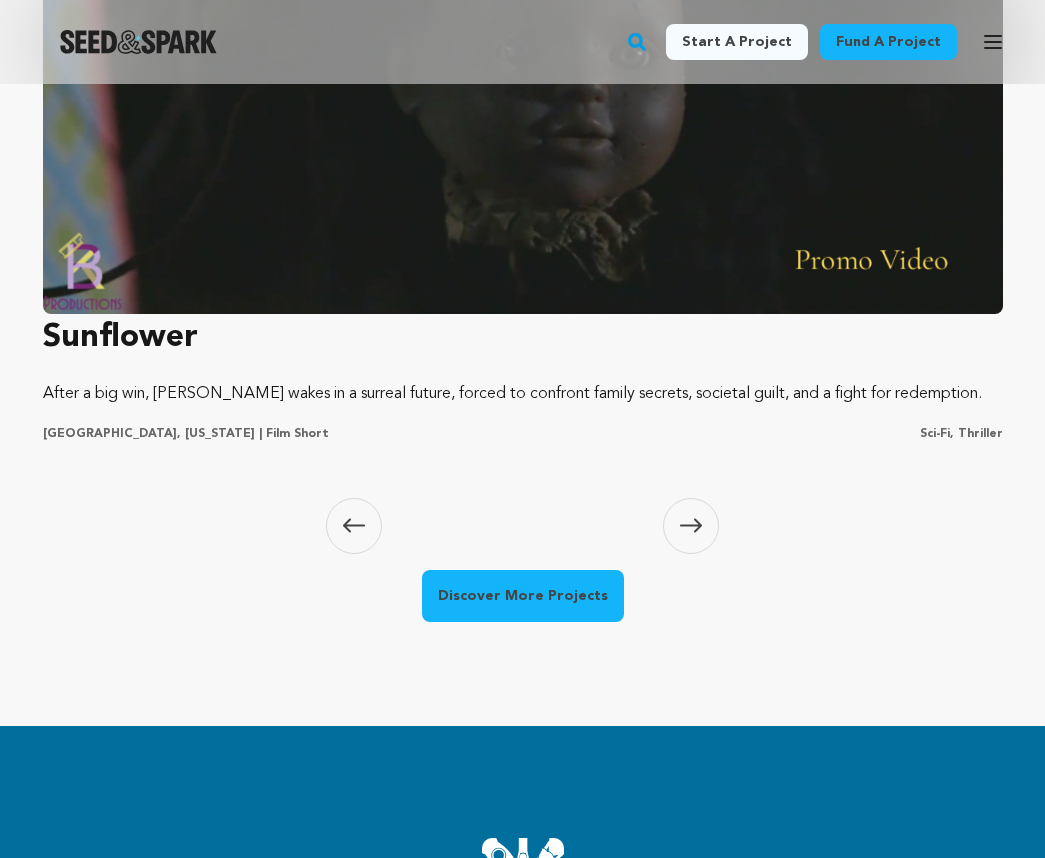 click on "Start a project" at bounding box center [737, 42] 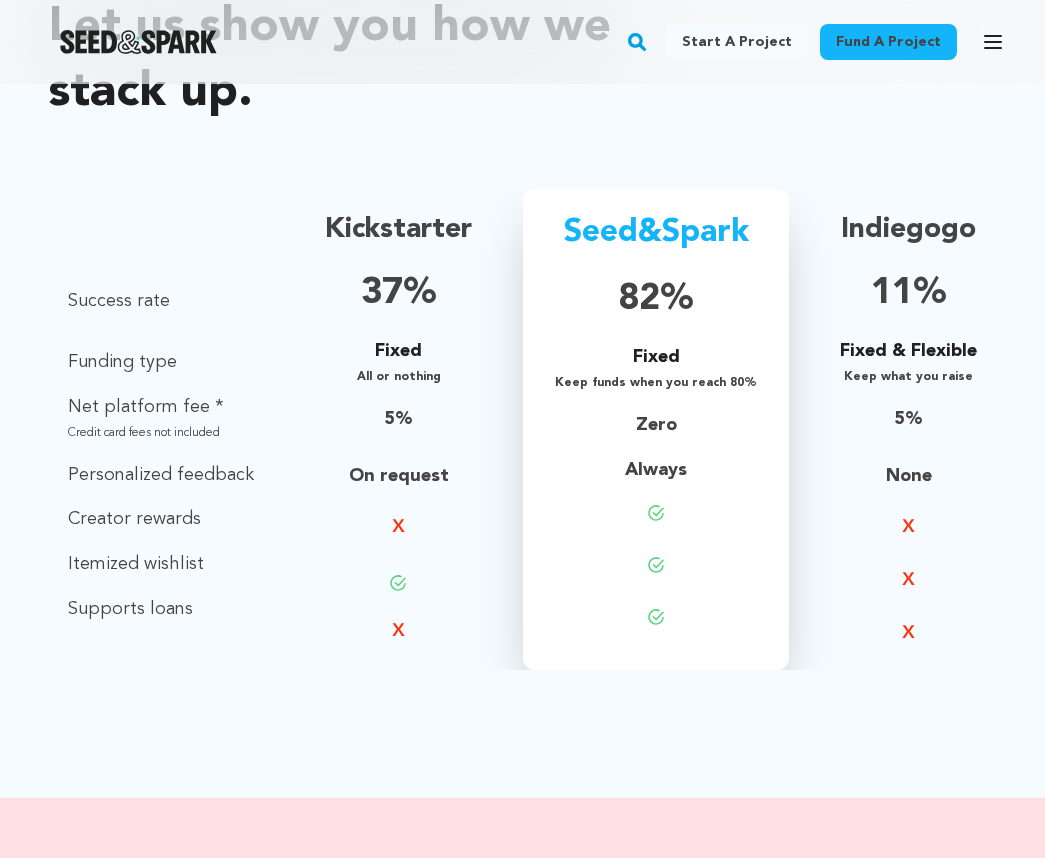 scroll, scrollTop: 2131, scrollLeft: 0, axis: vertical 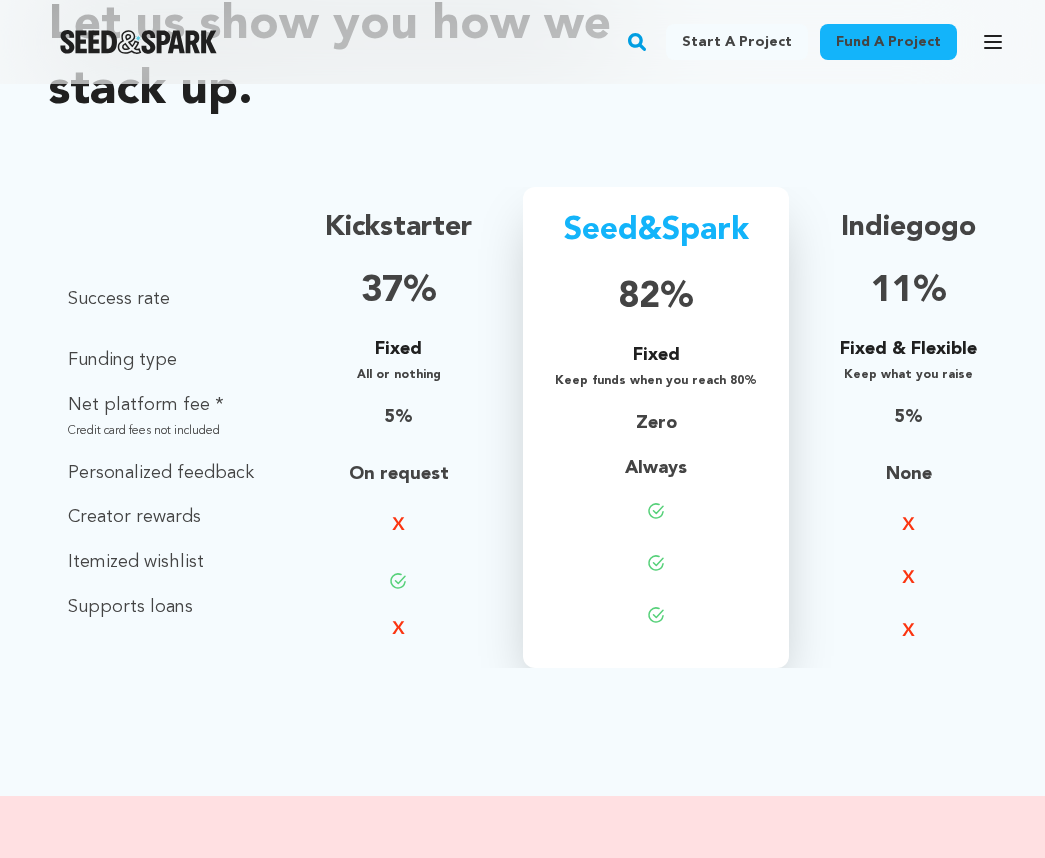 click on "Indiegogo" at bounding box center [908, 228] 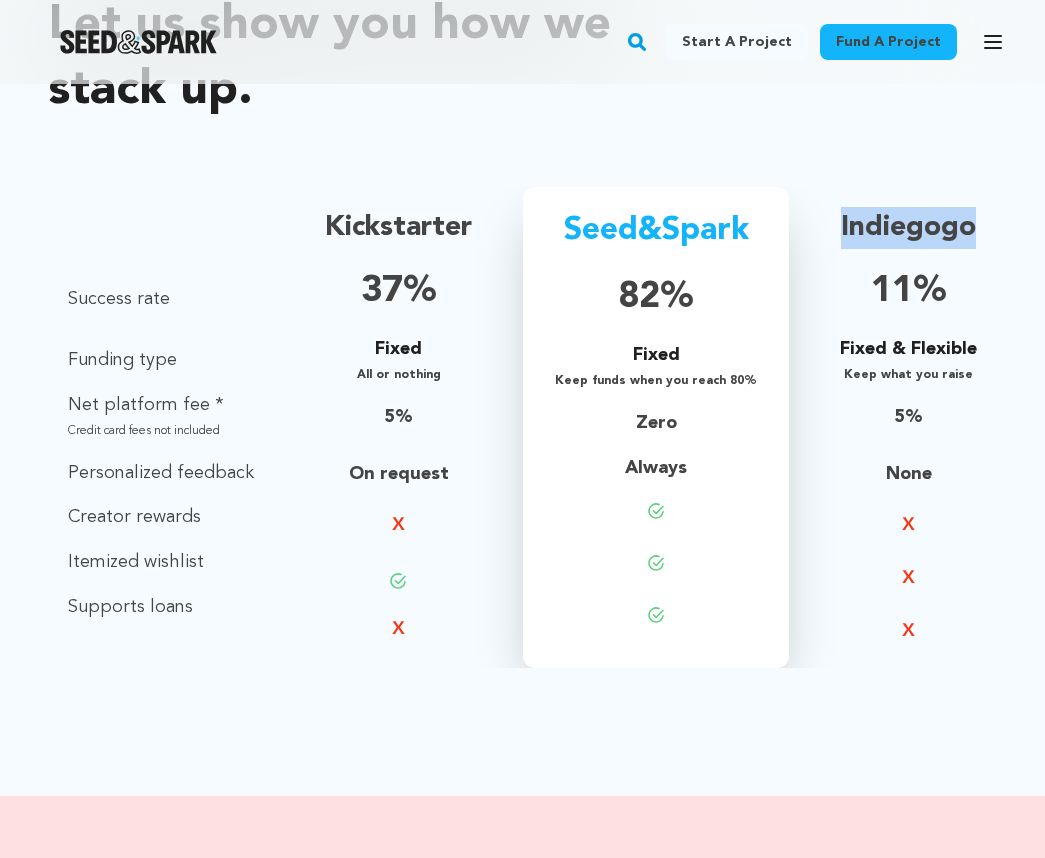 click on "Indiegogo" at bounding box center [908, 228] 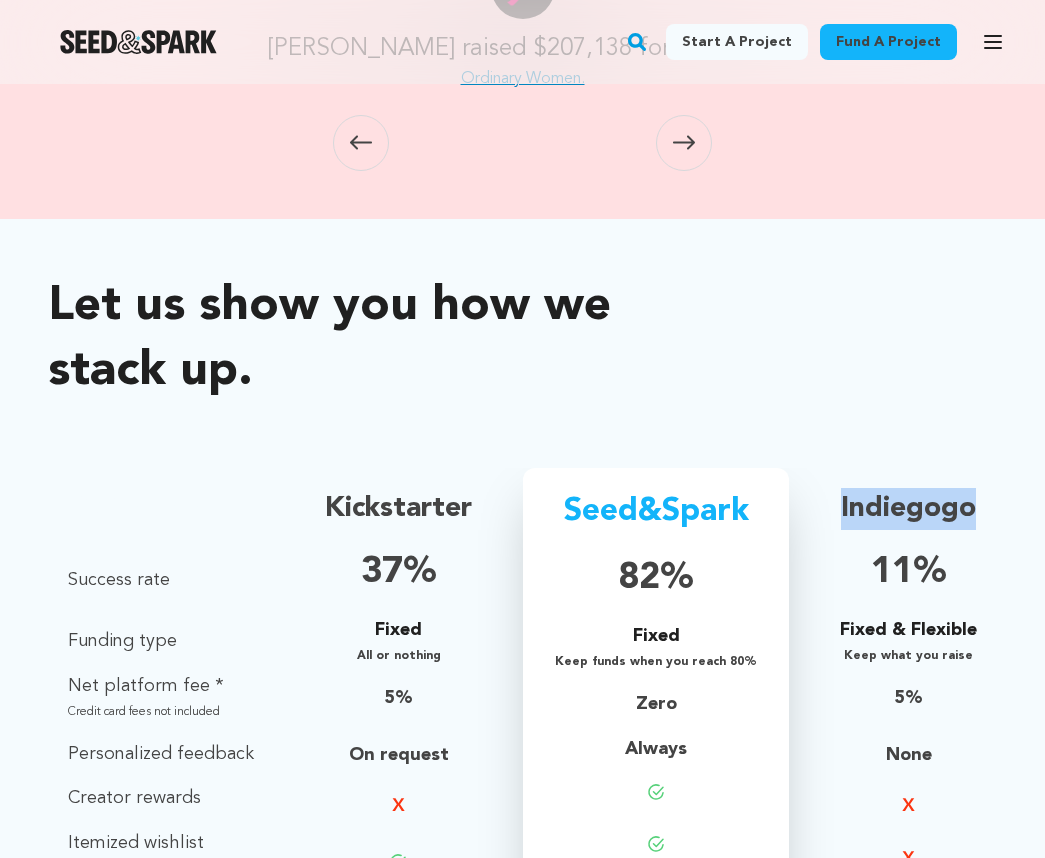 scroll, scrollTop: 0, scrollLeft: 0, axis: both 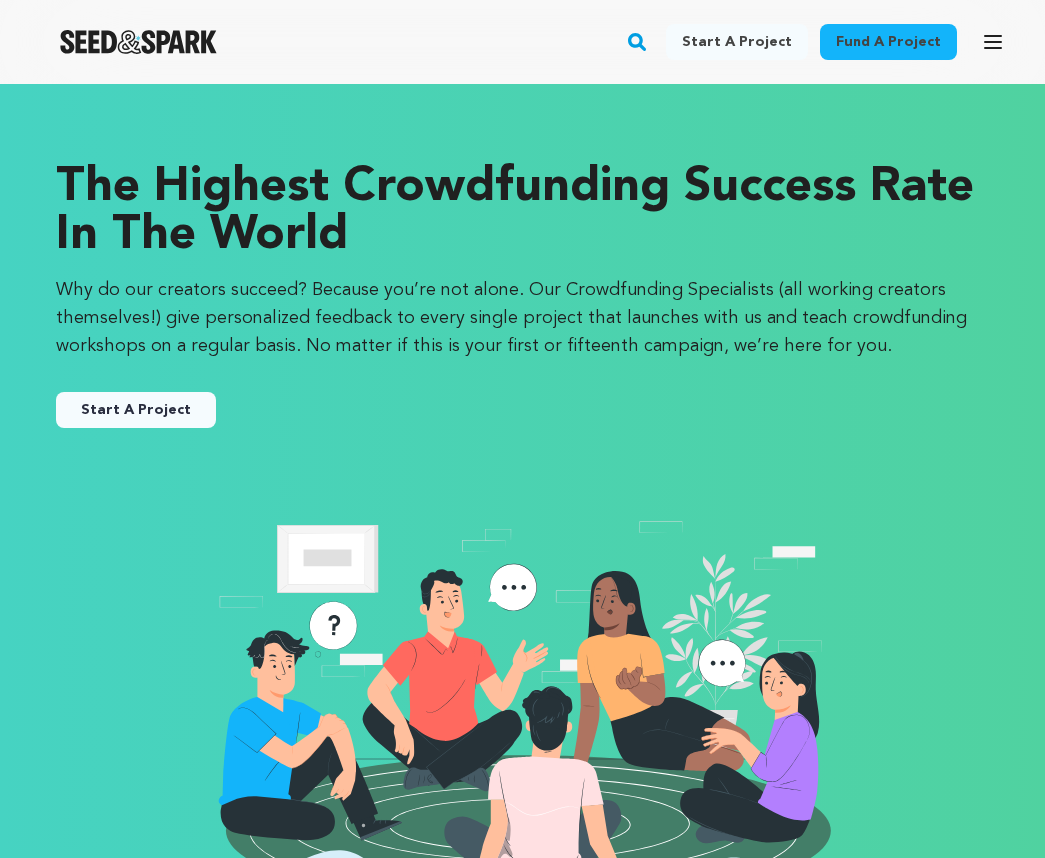 click 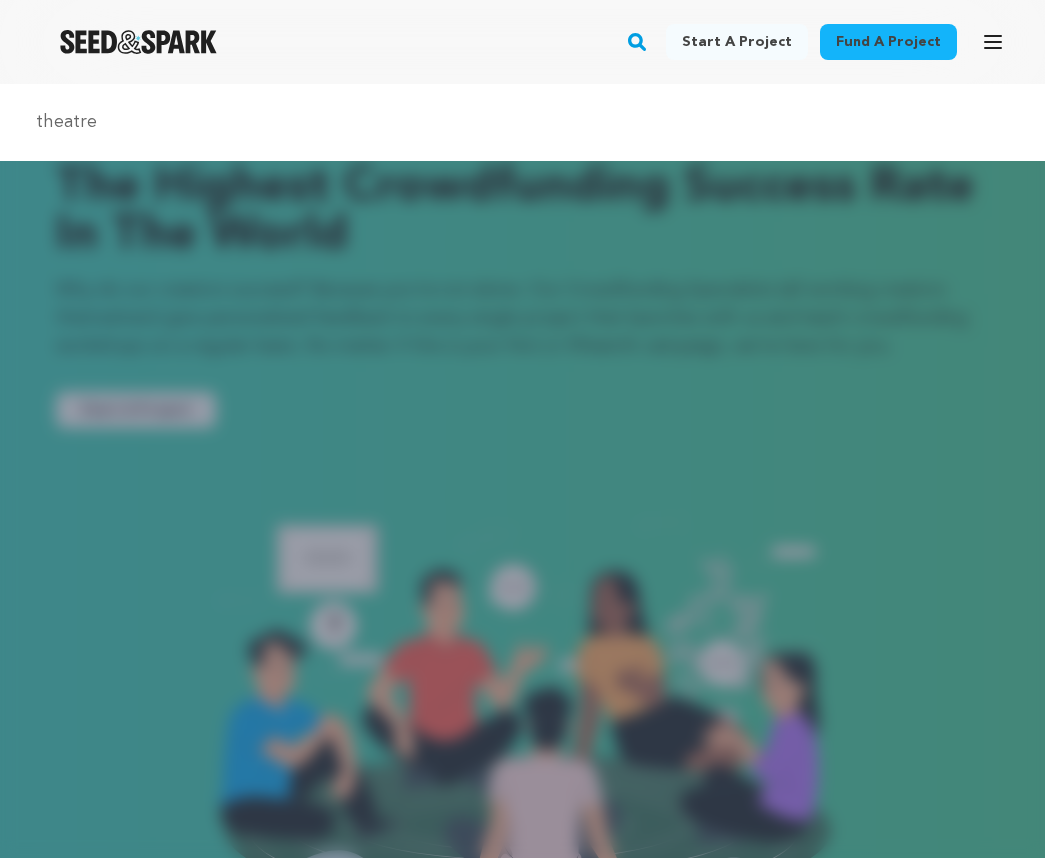 type on "theatre" 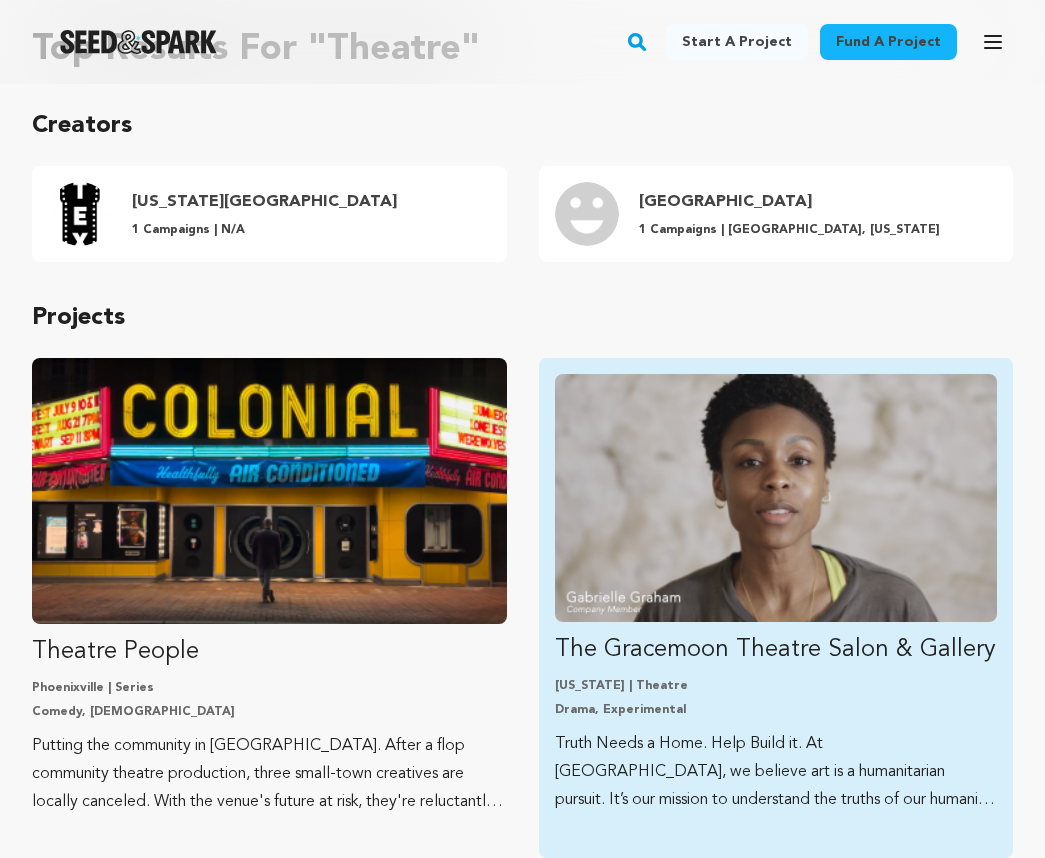 scroll, scrollTop: 157, scrollLeft: 0, axis: vertical 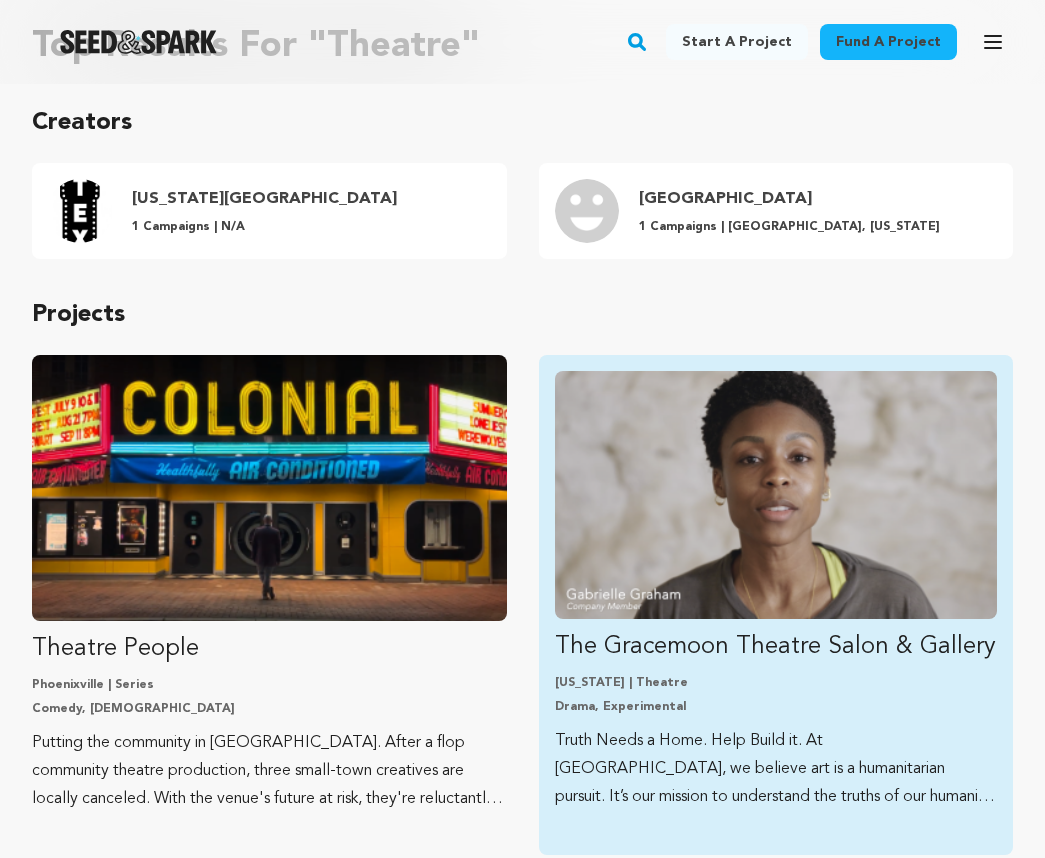 click at bounding box center (776, 495) 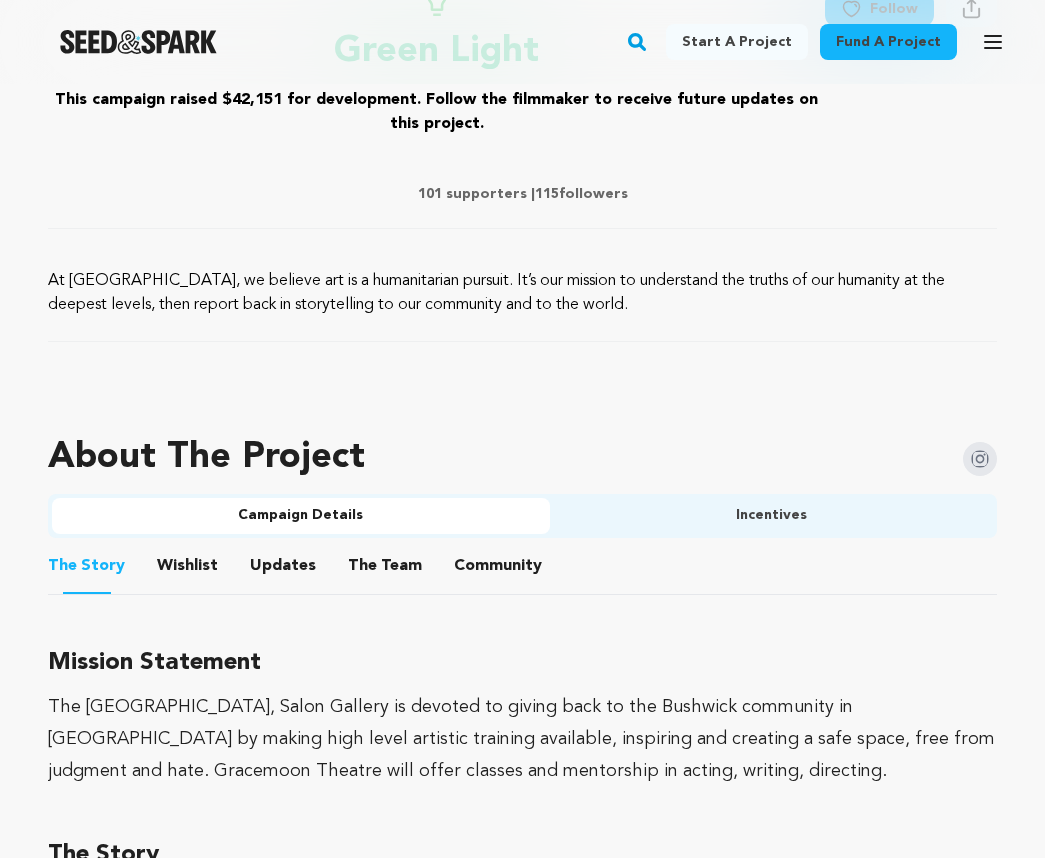 scroll, scrollTop: 972, scrollLeft: 0, axis: vertical 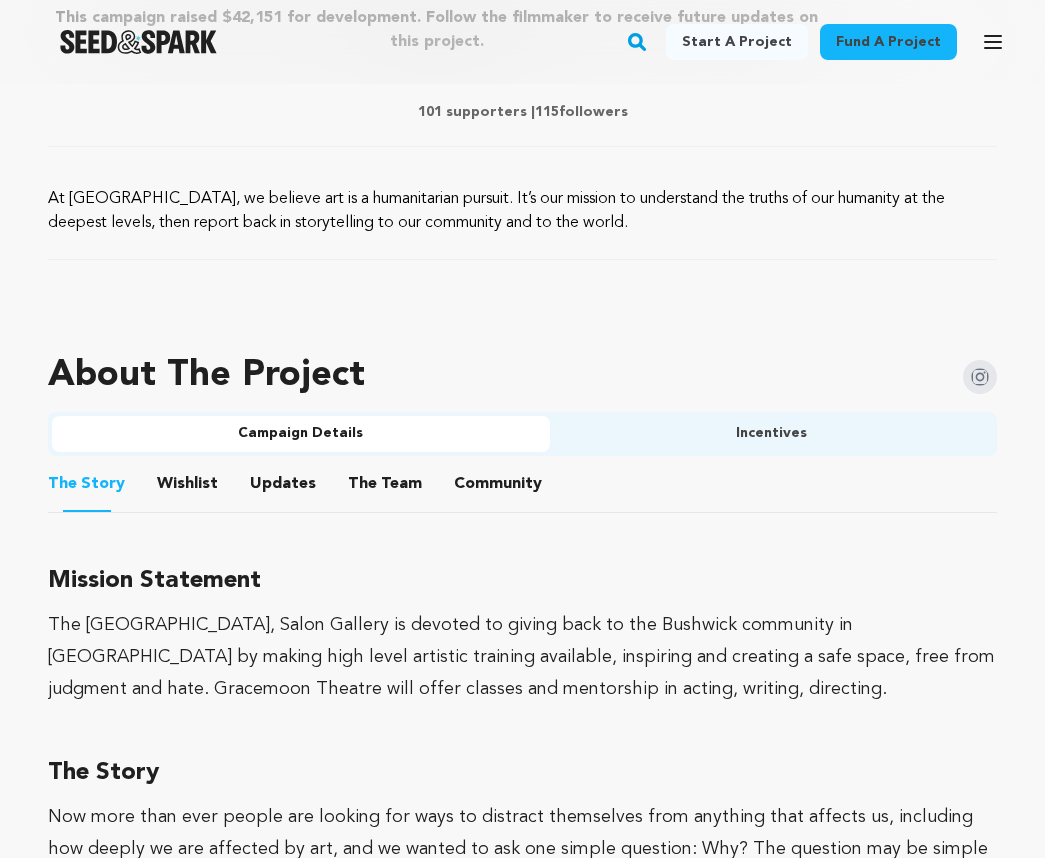 click on "Incentives" at bounding box center (772, 434) 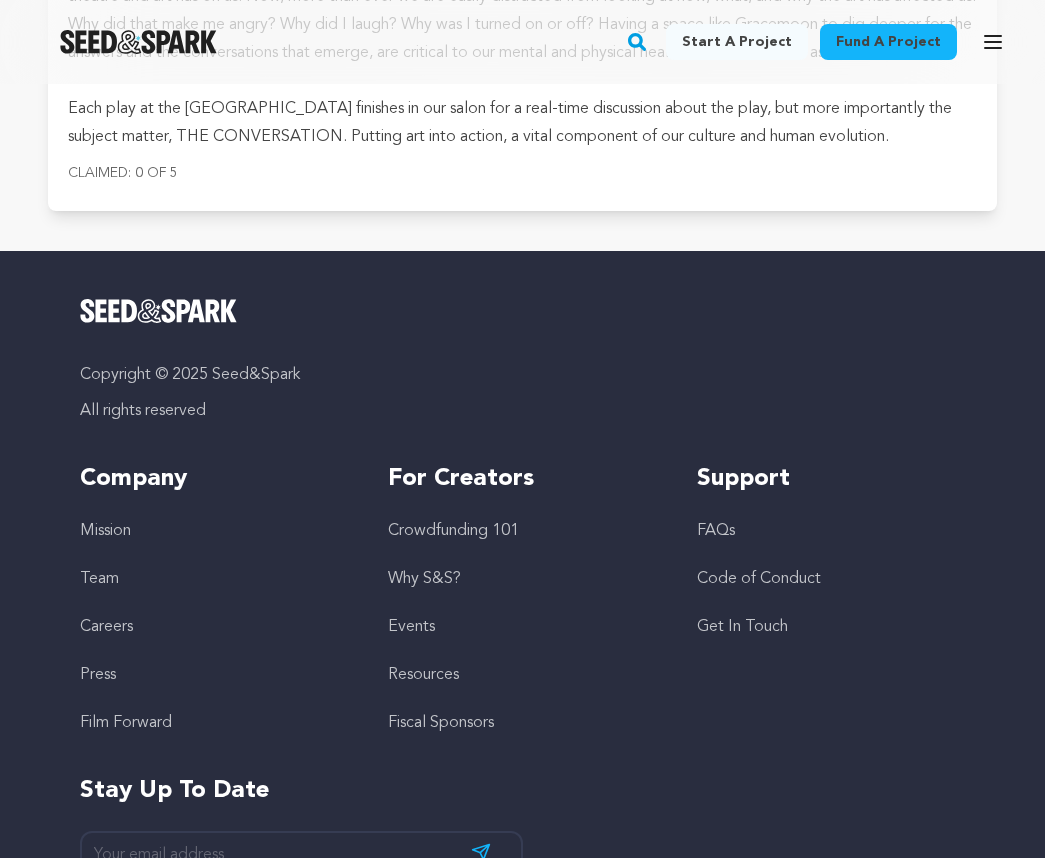 scroll, scrollTop: 31391, scrollLeft: 0, axis: vertical 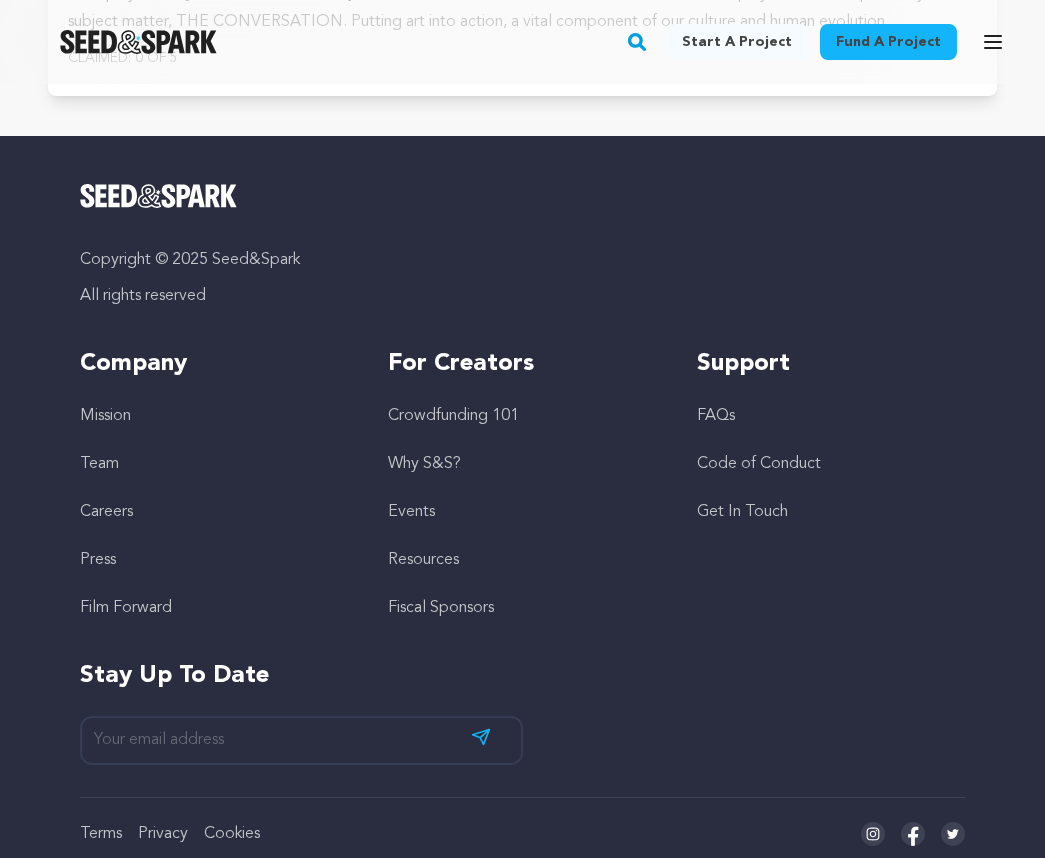 click on "Crowdfunding
101" at bounding box center [522, 416] 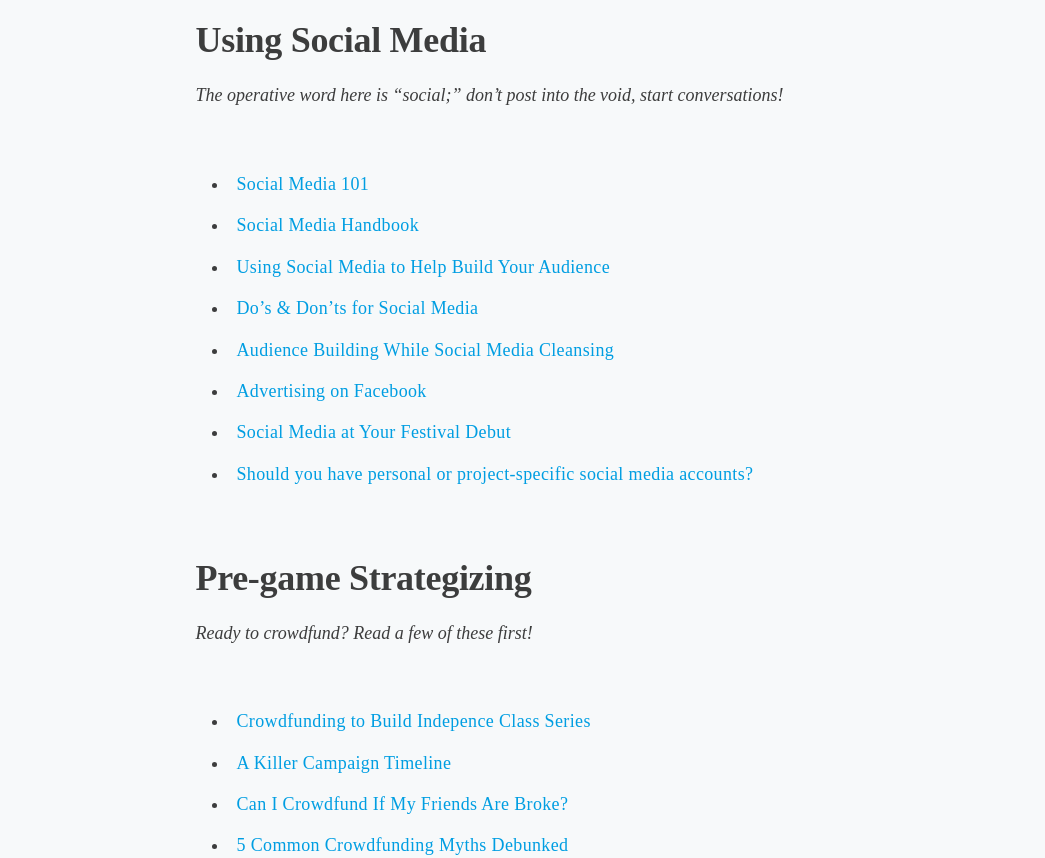 scroll, scrollTop: 3867, scrollLeft: 0, axis: vertical 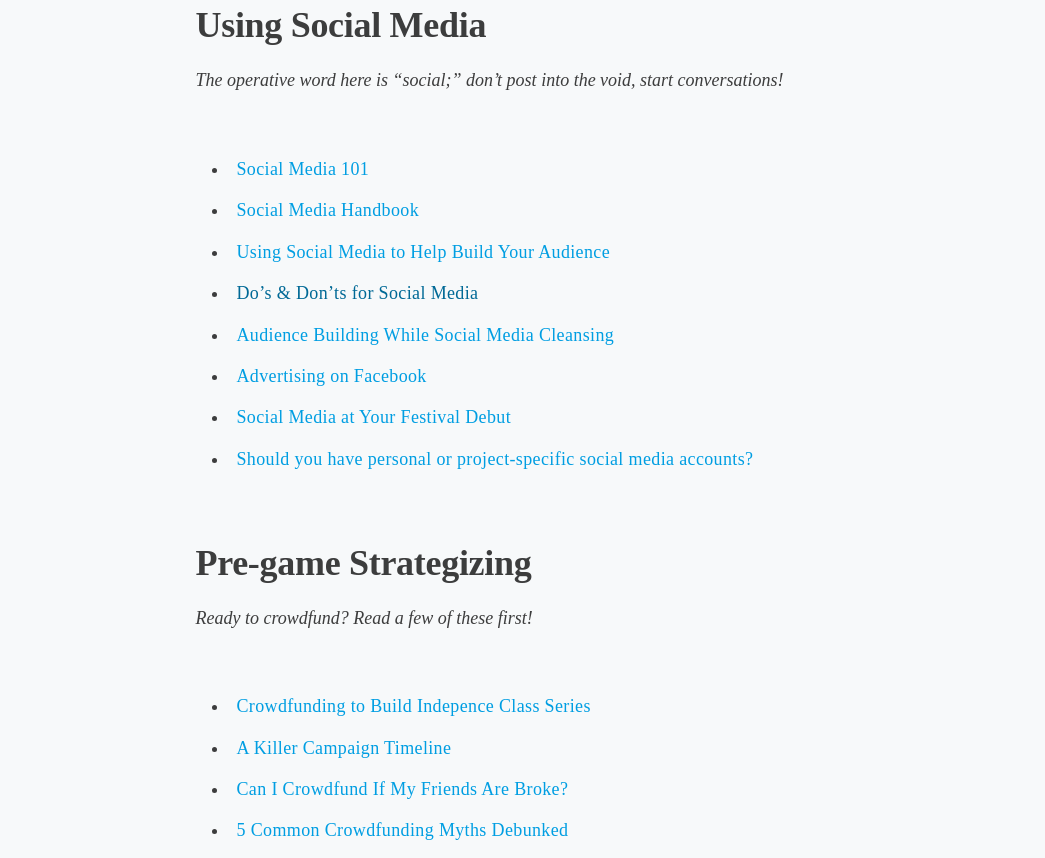 drag, startPoint x: 447, startPoint y: 308, endPoint x: 445, endPoint y: 294, distance: 14.142136 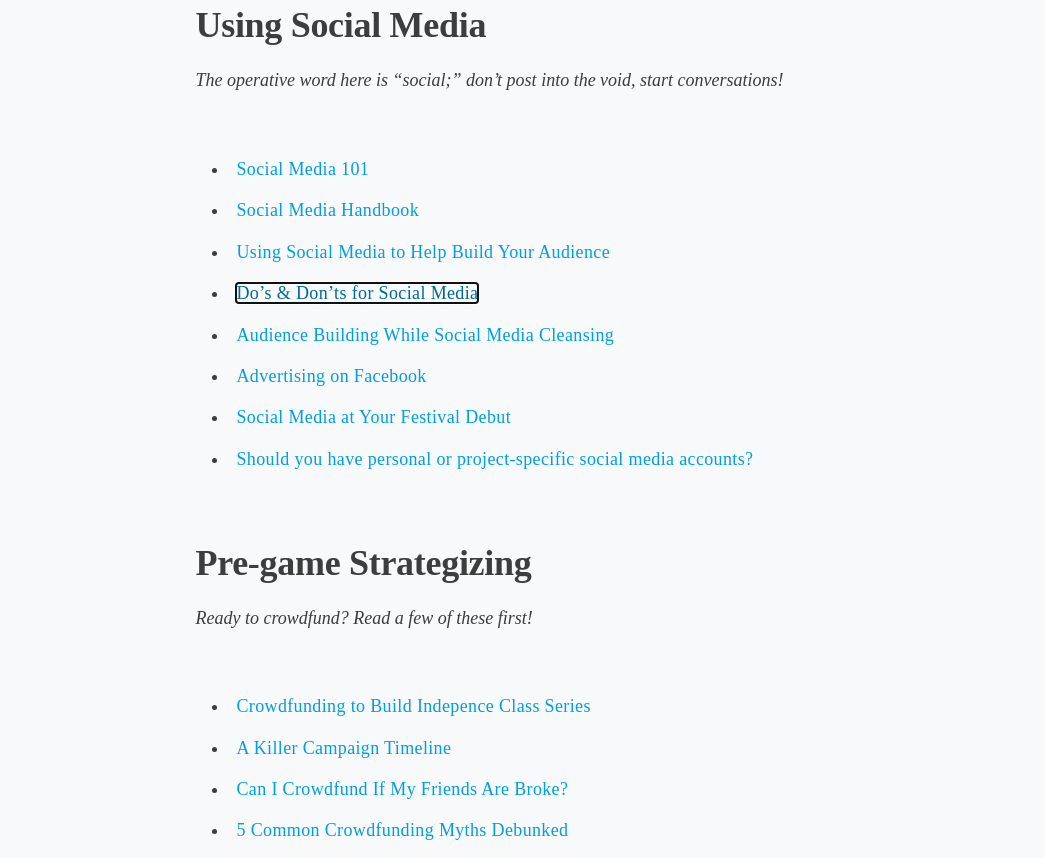 click on "Do’s & Don’ts for Social Media" at bounding box center (357, 293) 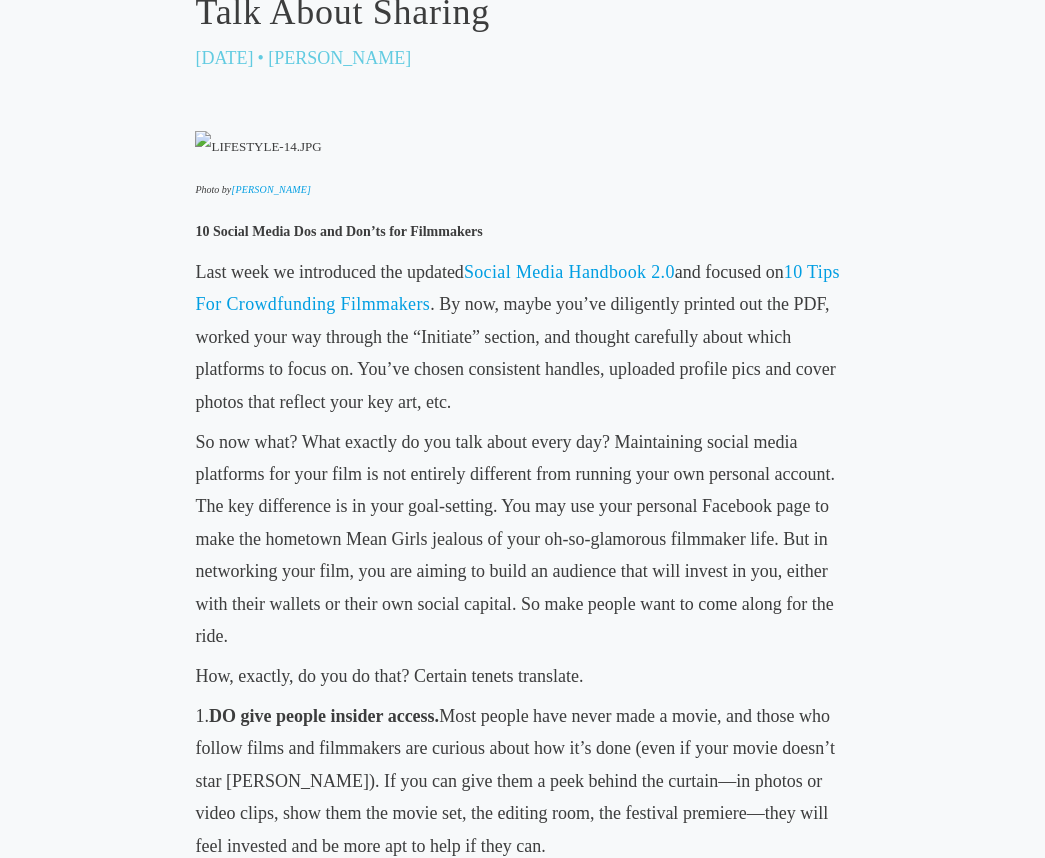 scroll, scrollTop: 0, scrollLeft: 0, axis: both 